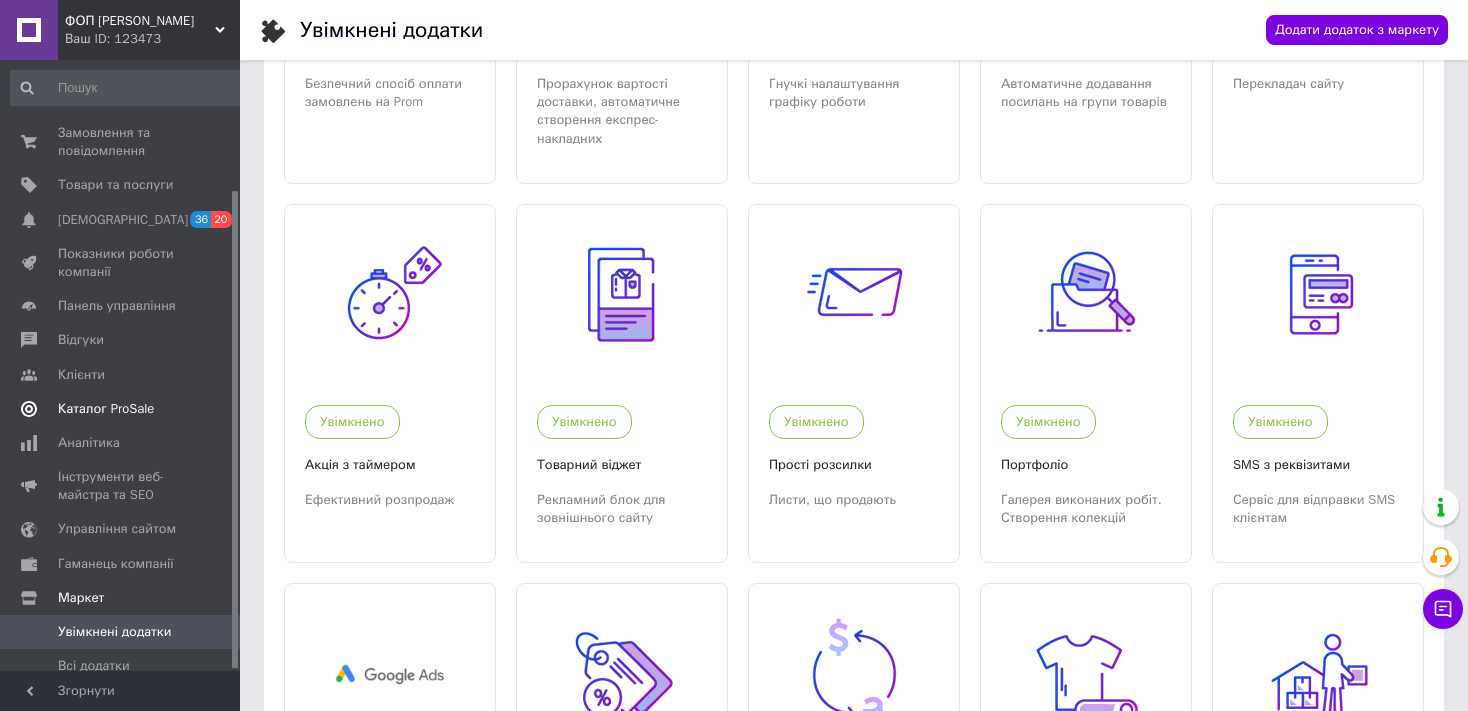 scroll, scrollTop: 317, scrollLeft: 0, axis: vertical 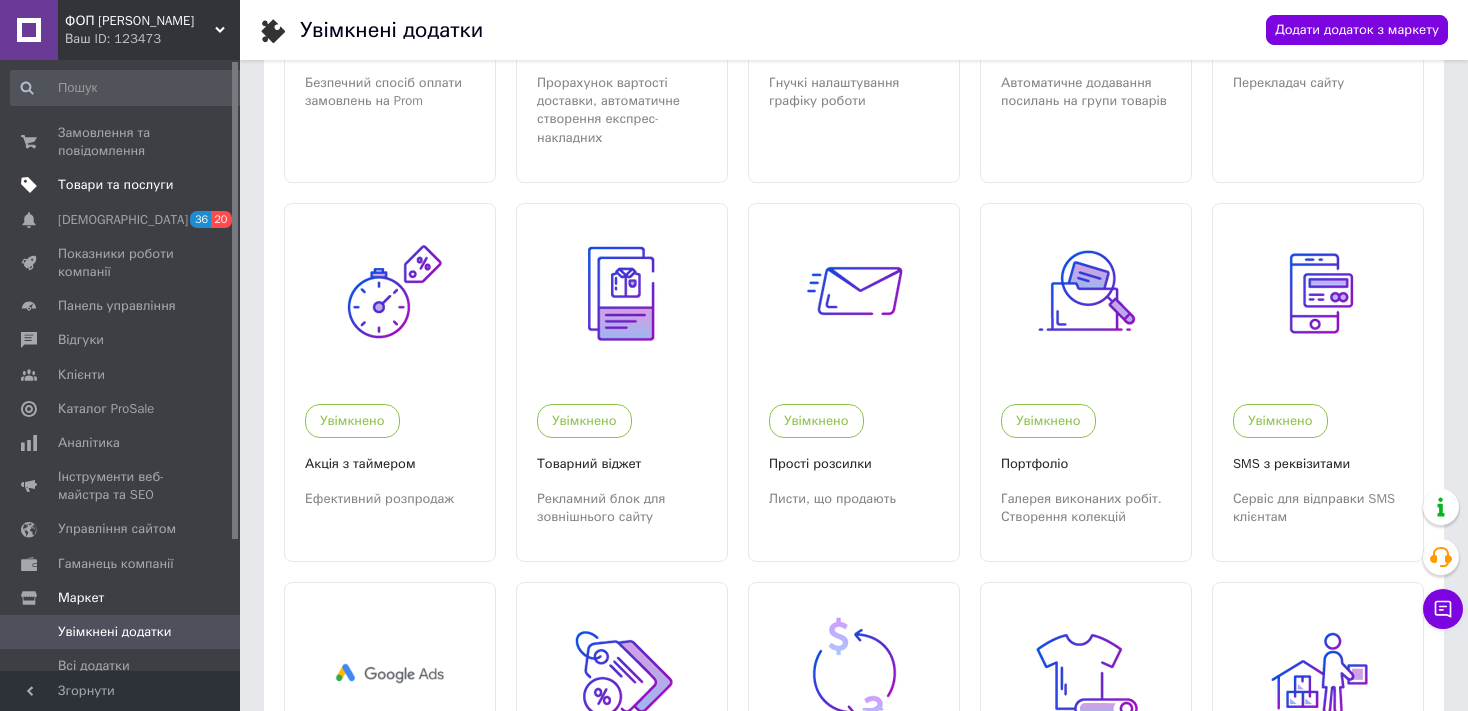 click on "Товари та послуги" at bounding box center (115, 185) 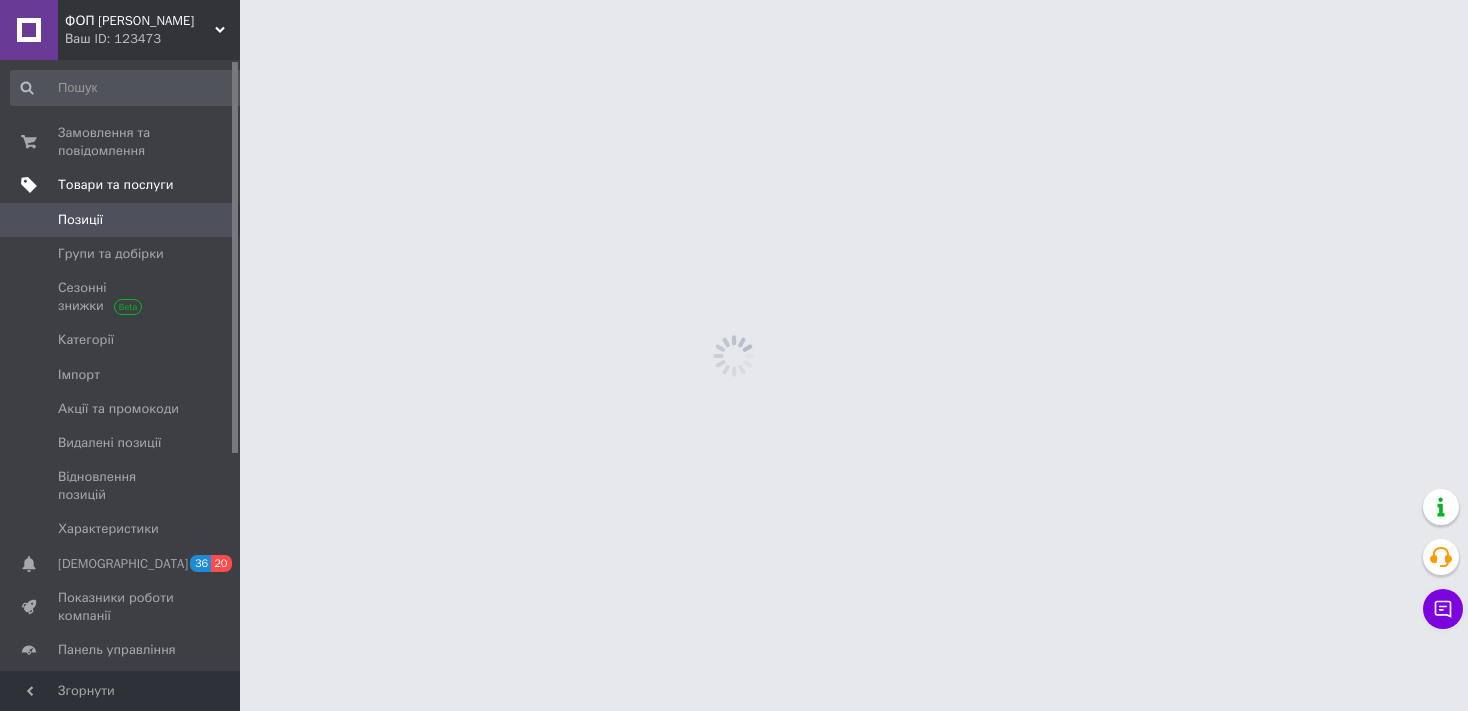 scroll, scrollTop: 0, scrollLeft: 0, axis: both 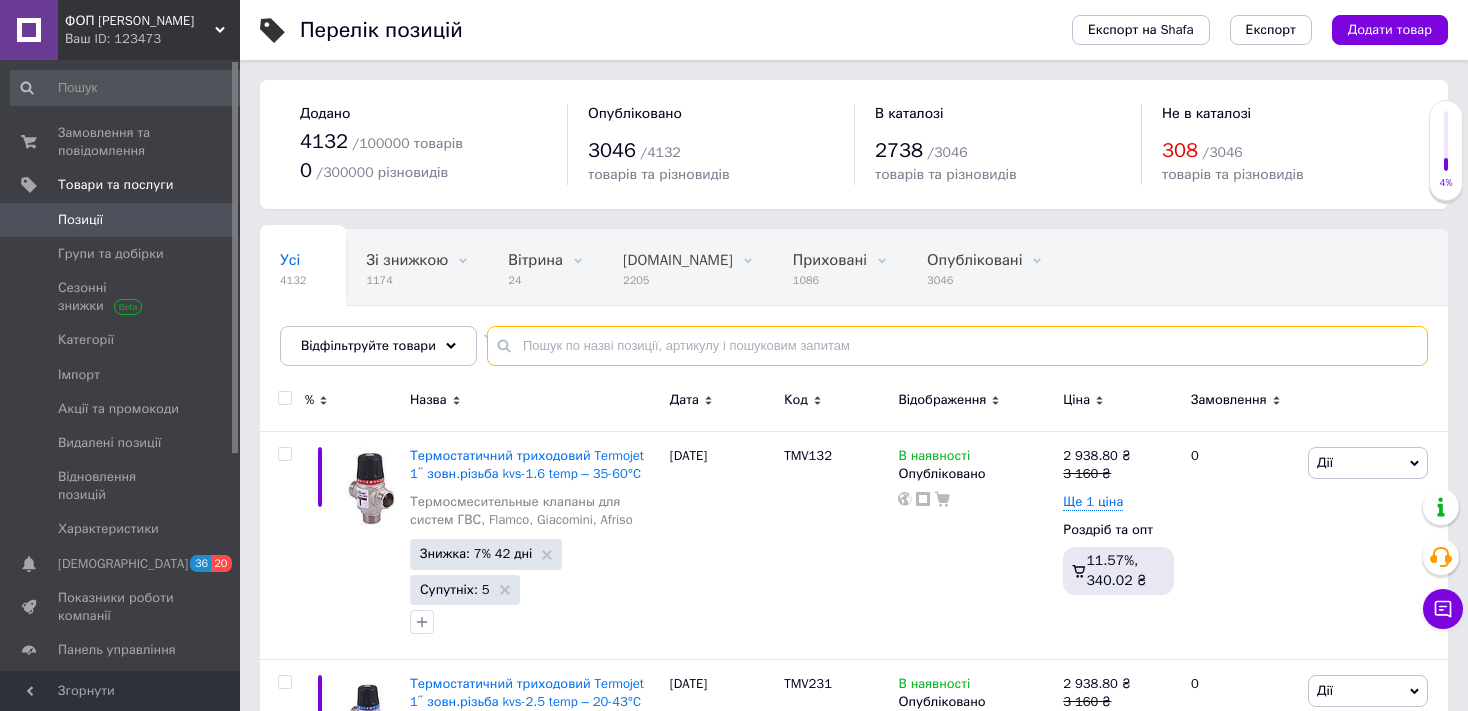 click at bounding box center [957, 346] 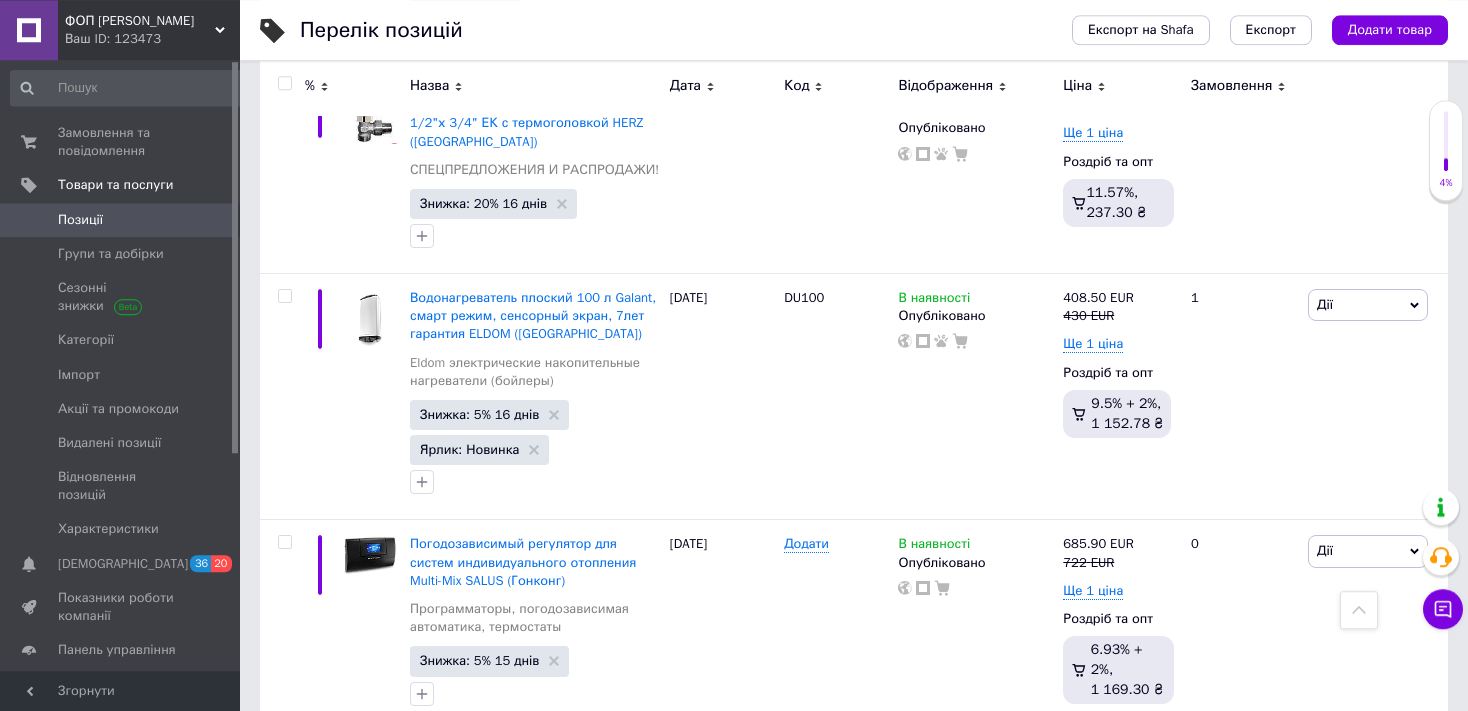 scroll, scrollTop: 15734, scrollLeft: 0, axis: vertical 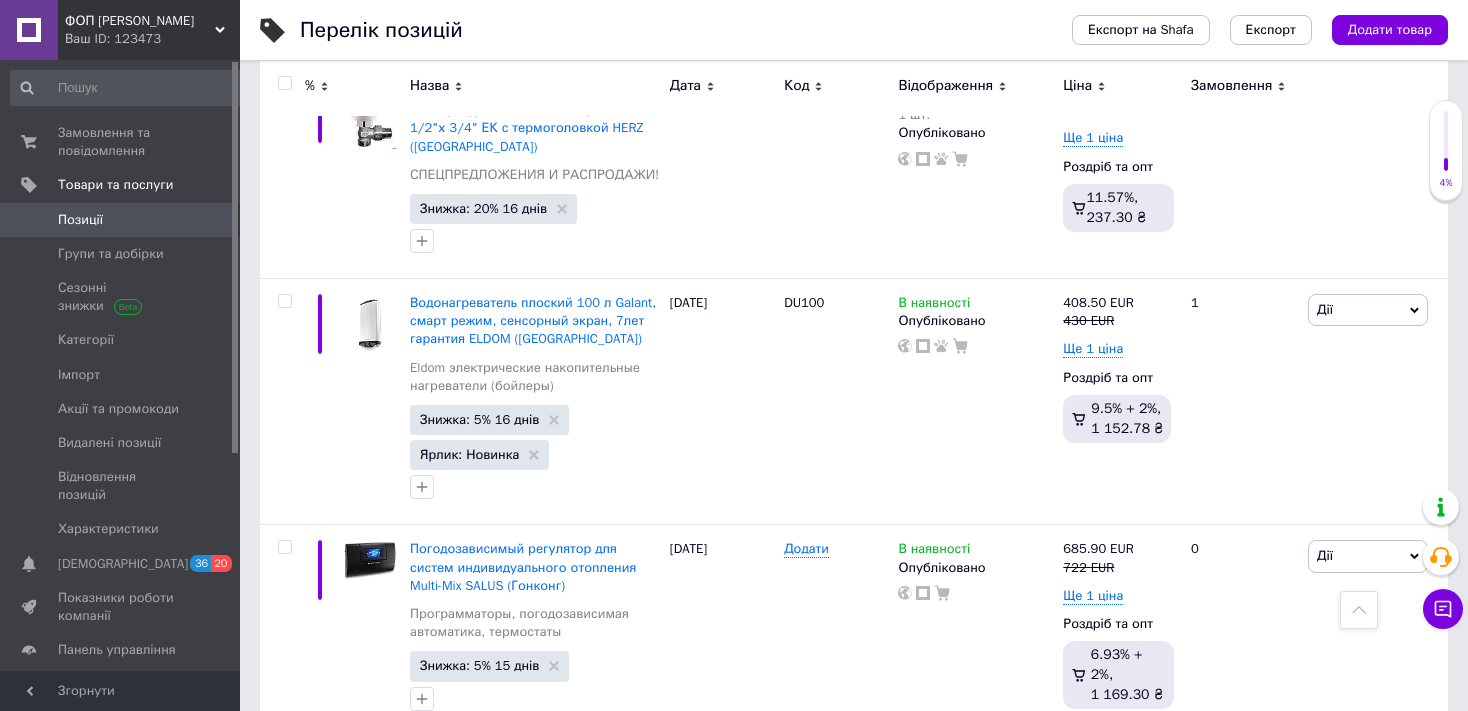 type on "редуктор" 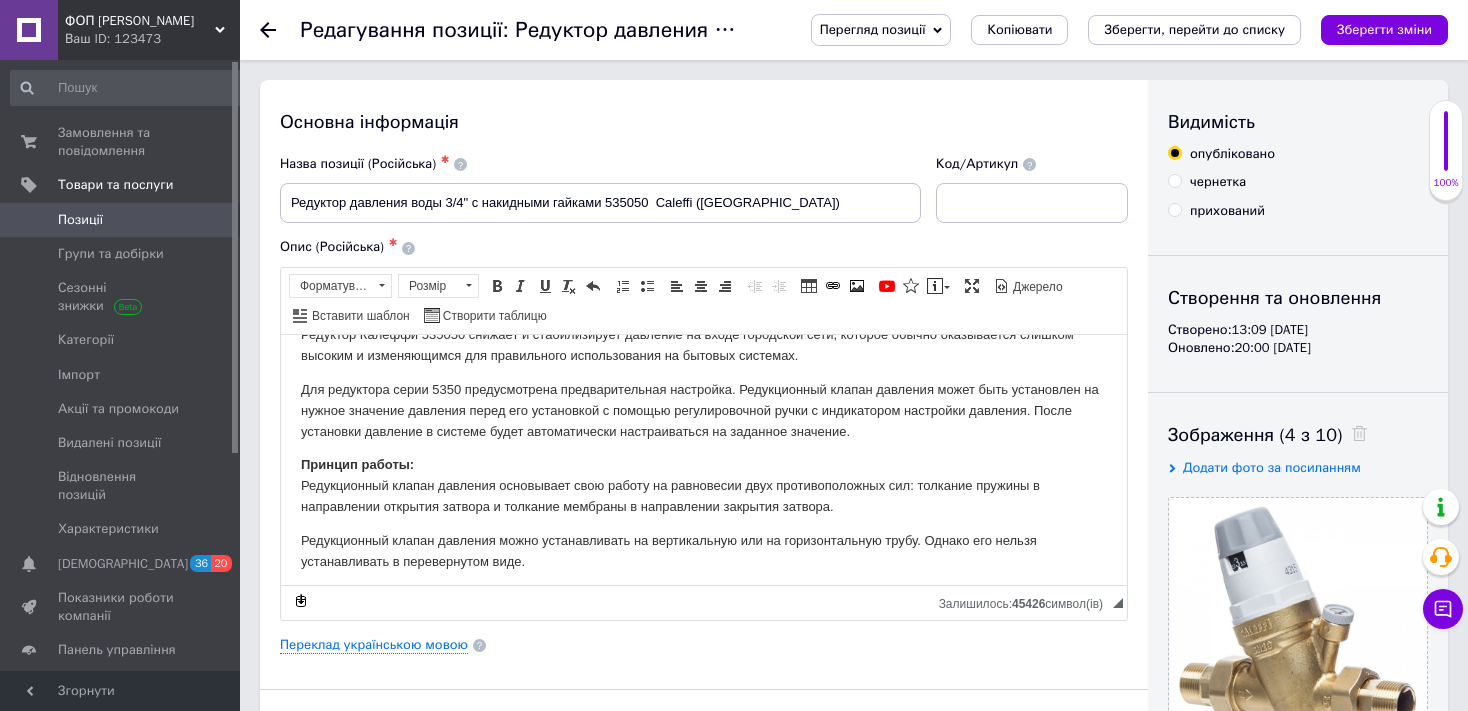scroll, scrollTop: 0, scrollLeft: 0, axis: both 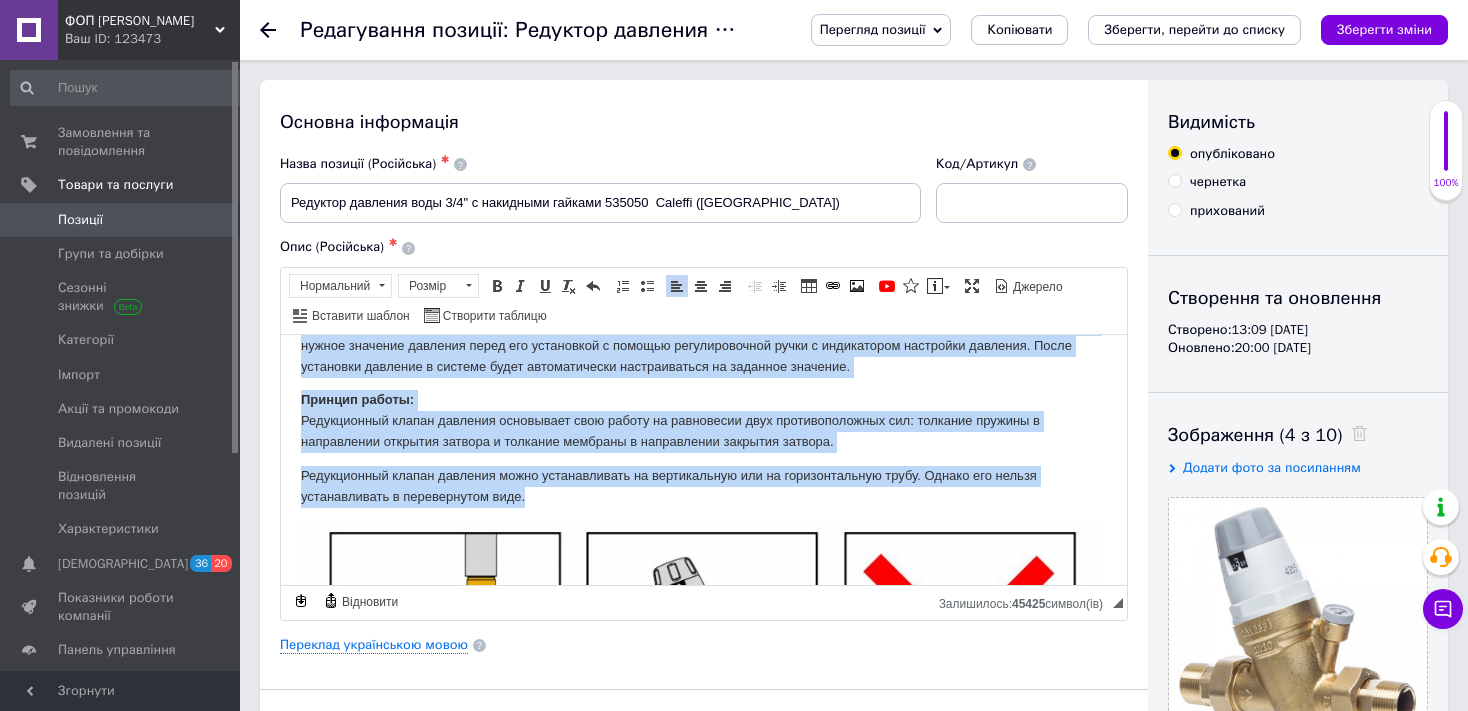 drag, startPoint x: 299, startPoint y: 439, endPoint x: 826, endPoint y: 490, distance: 529.462 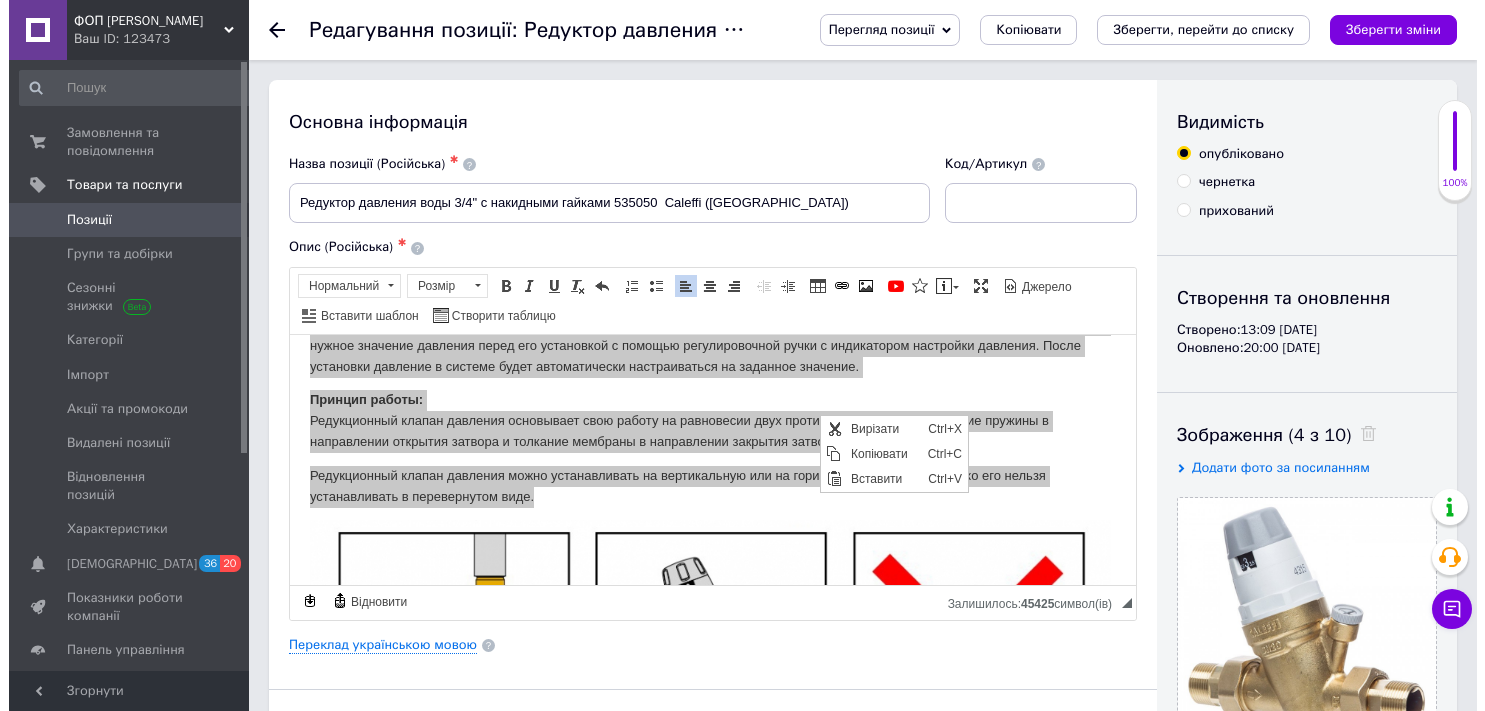 scroll, scrollTop: 0, scrollLeft: 0, axis: both 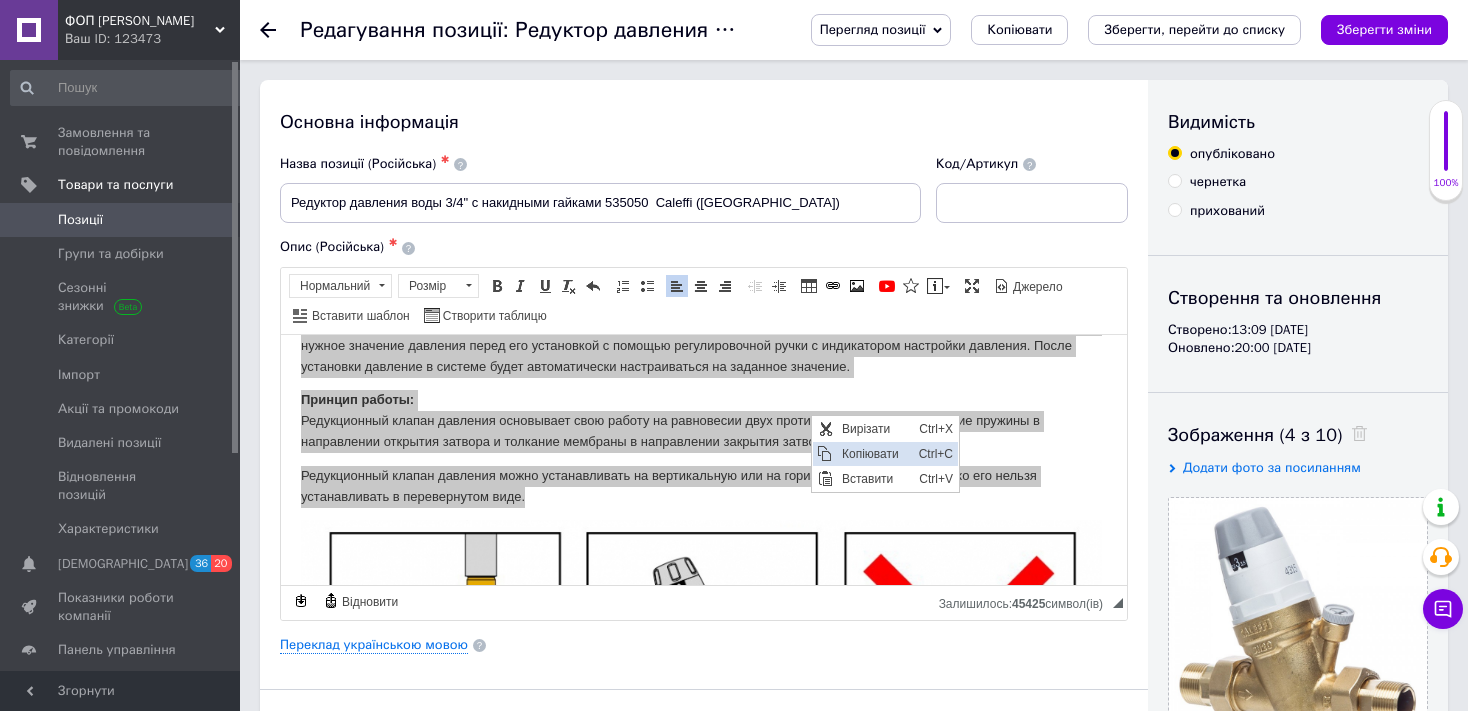 click on "Копіювати" at bounding box center [874, 453] 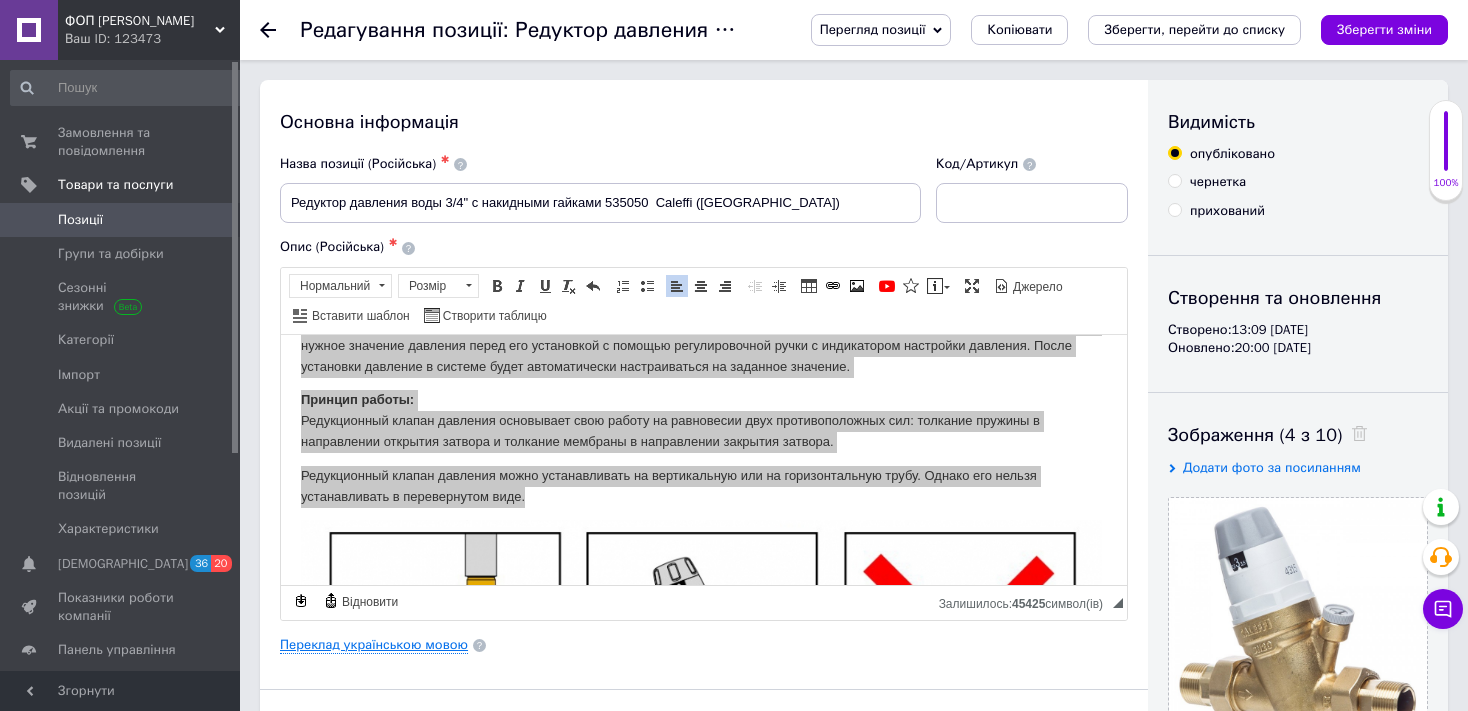 click on "Переклад українською мовою" at bounding box center (374, 645) 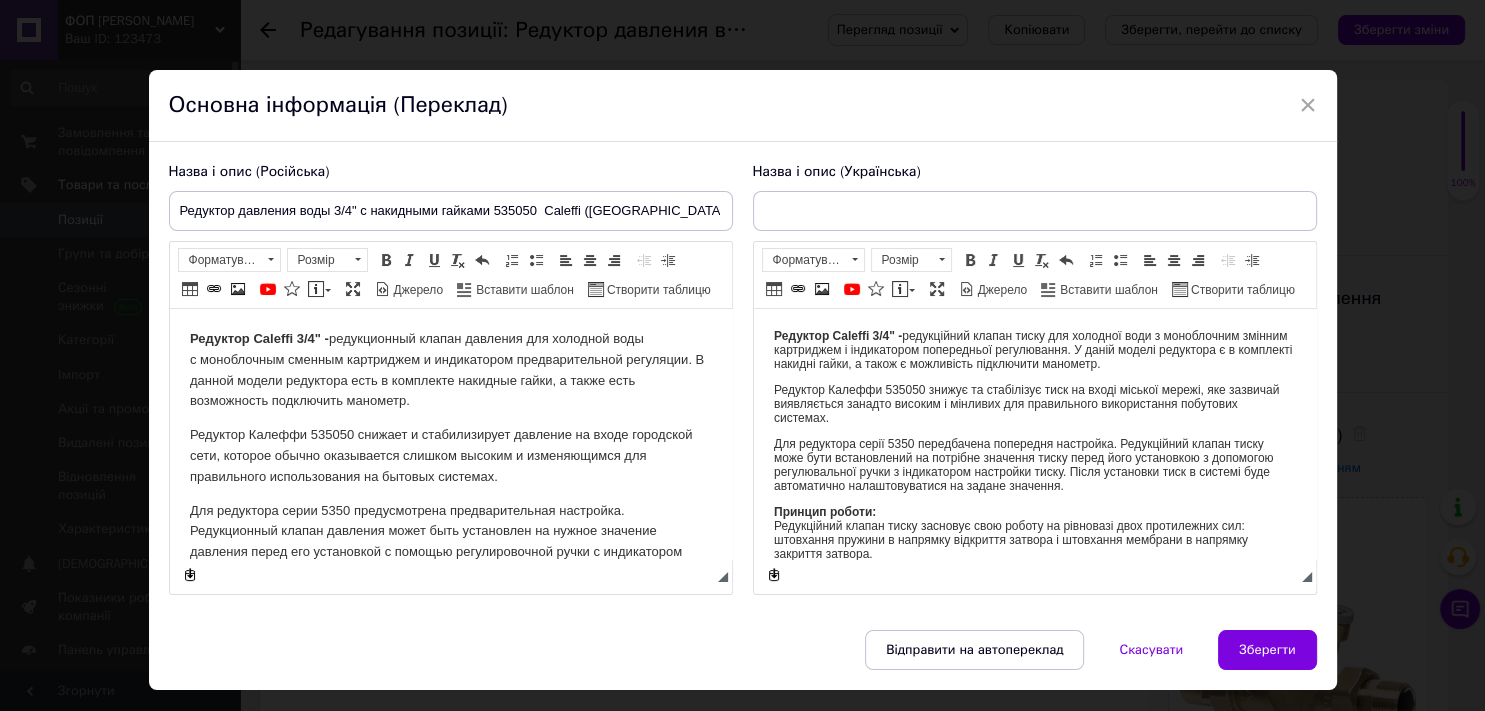 scroll, scrollTop: 0, scrollLeft: 0, axis: both 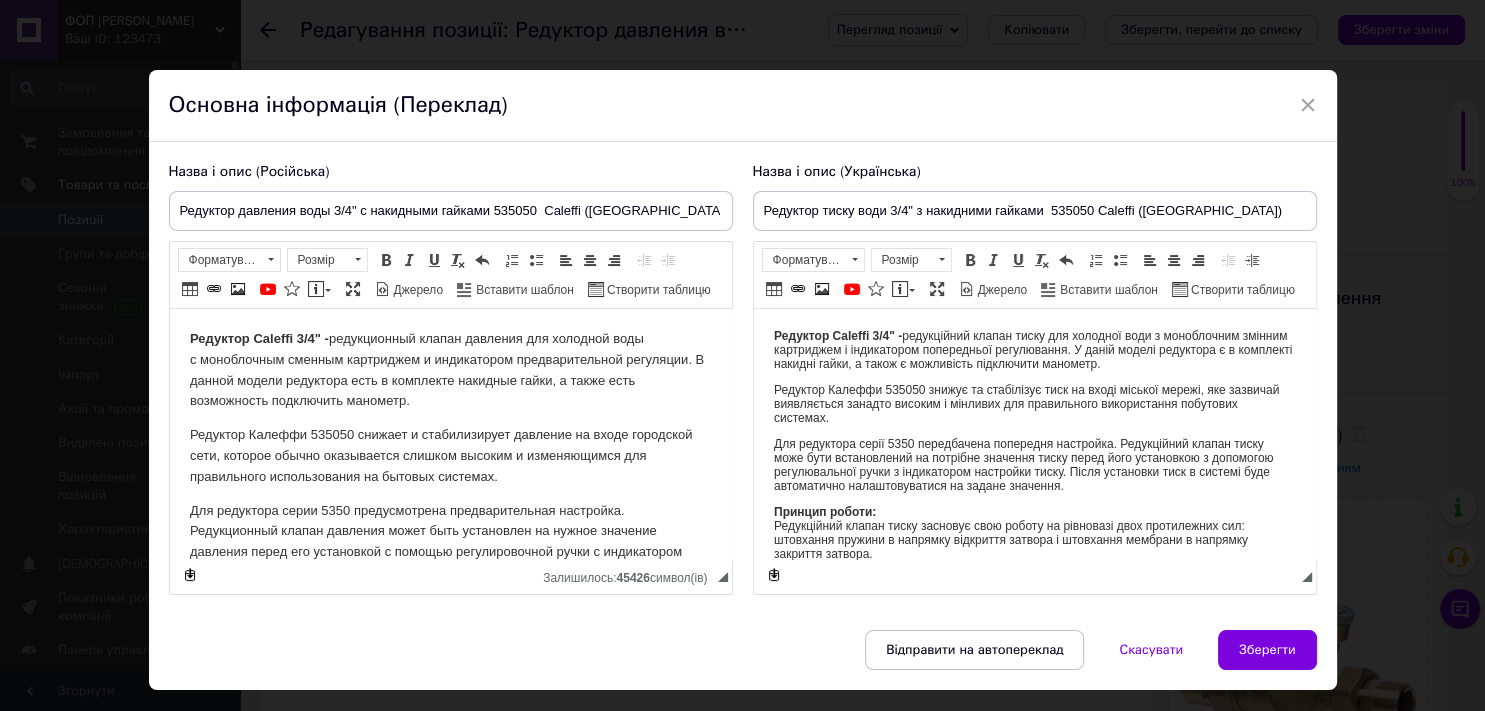 type on "Редуктор тиску води 3/4" з накидними гайками  535050 Caleffi ([GEOGRAPHIC_DATA])" 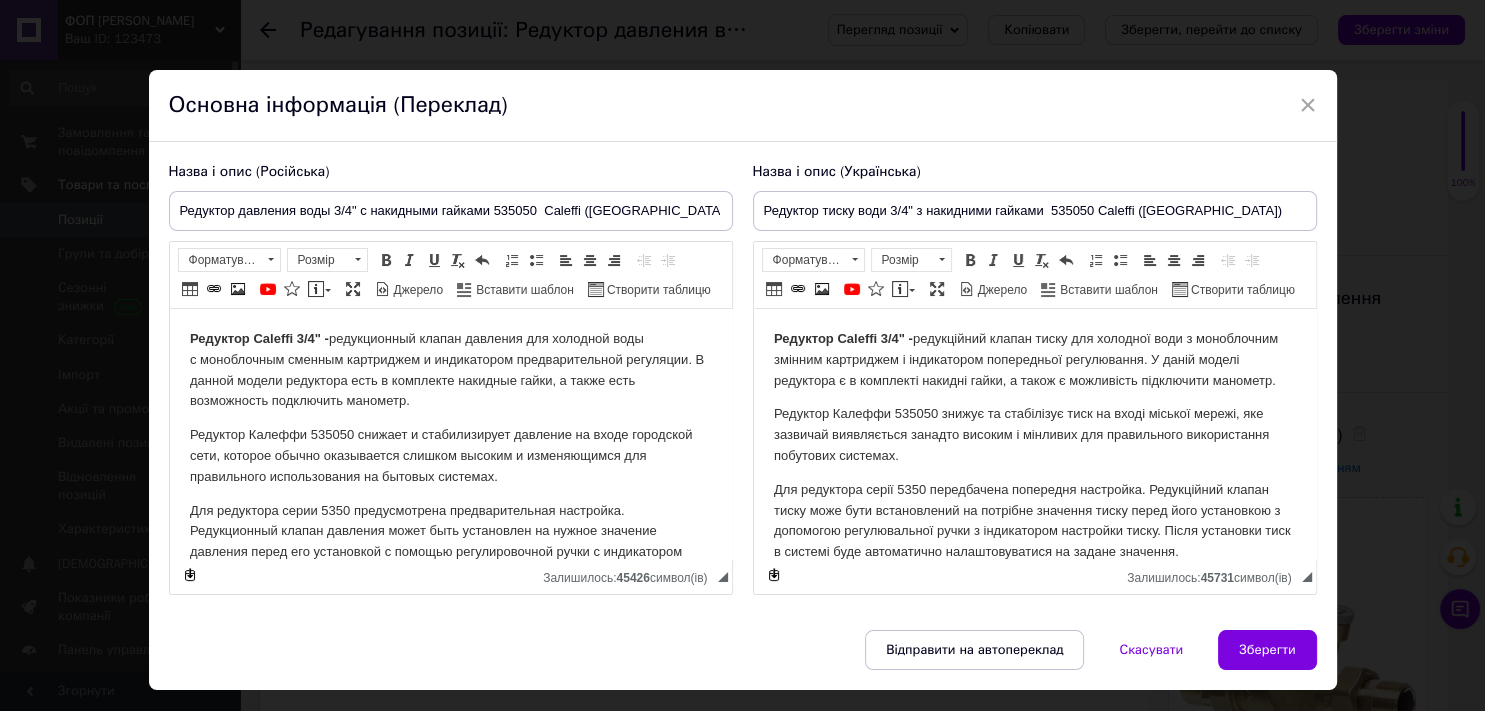 scroll, scrollTop: 105, scrollLeft: 0, axis: vertical 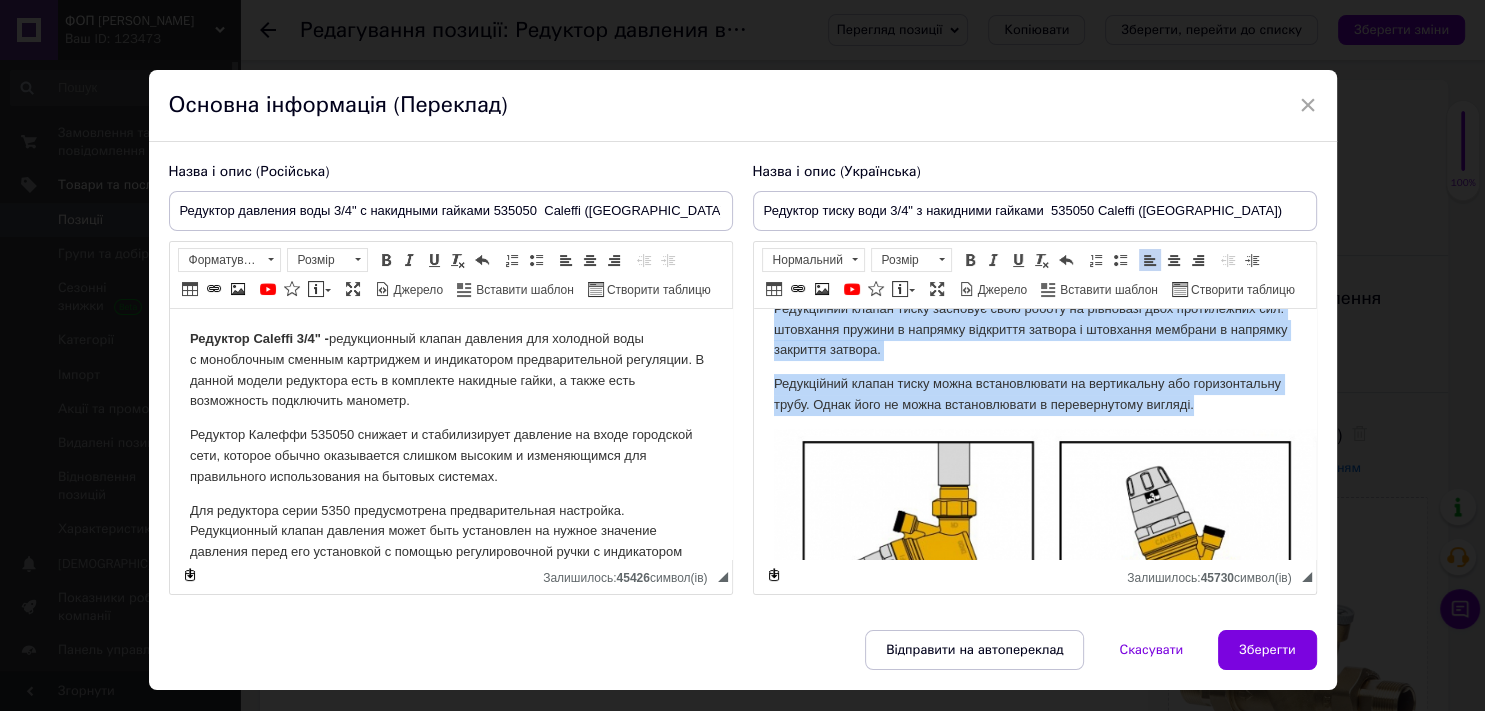 drag, startPoint x: 773, startPoint y: 330, endPoint x: 989, endPoint y: 452, distance: 248.07257 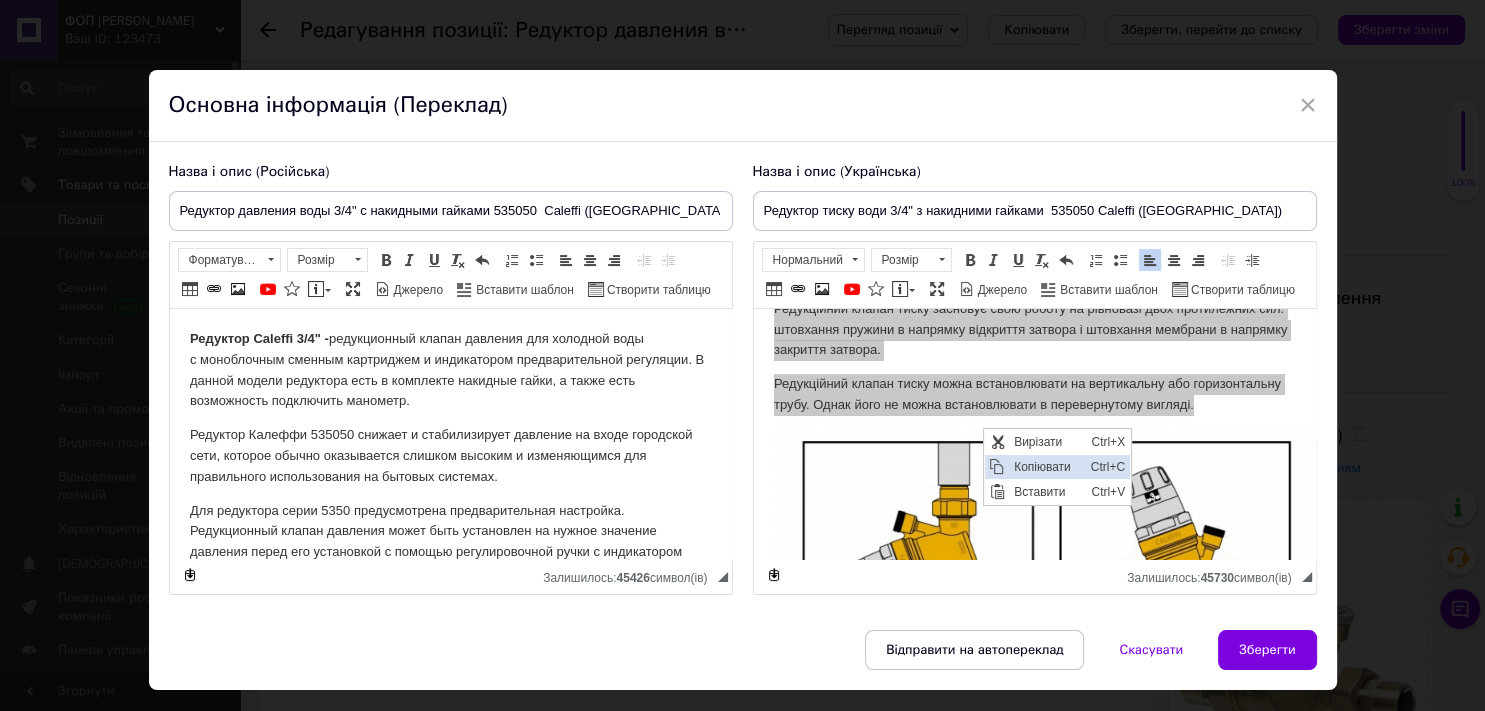 click on "Копіювати" at bounding box center [1046, 467] 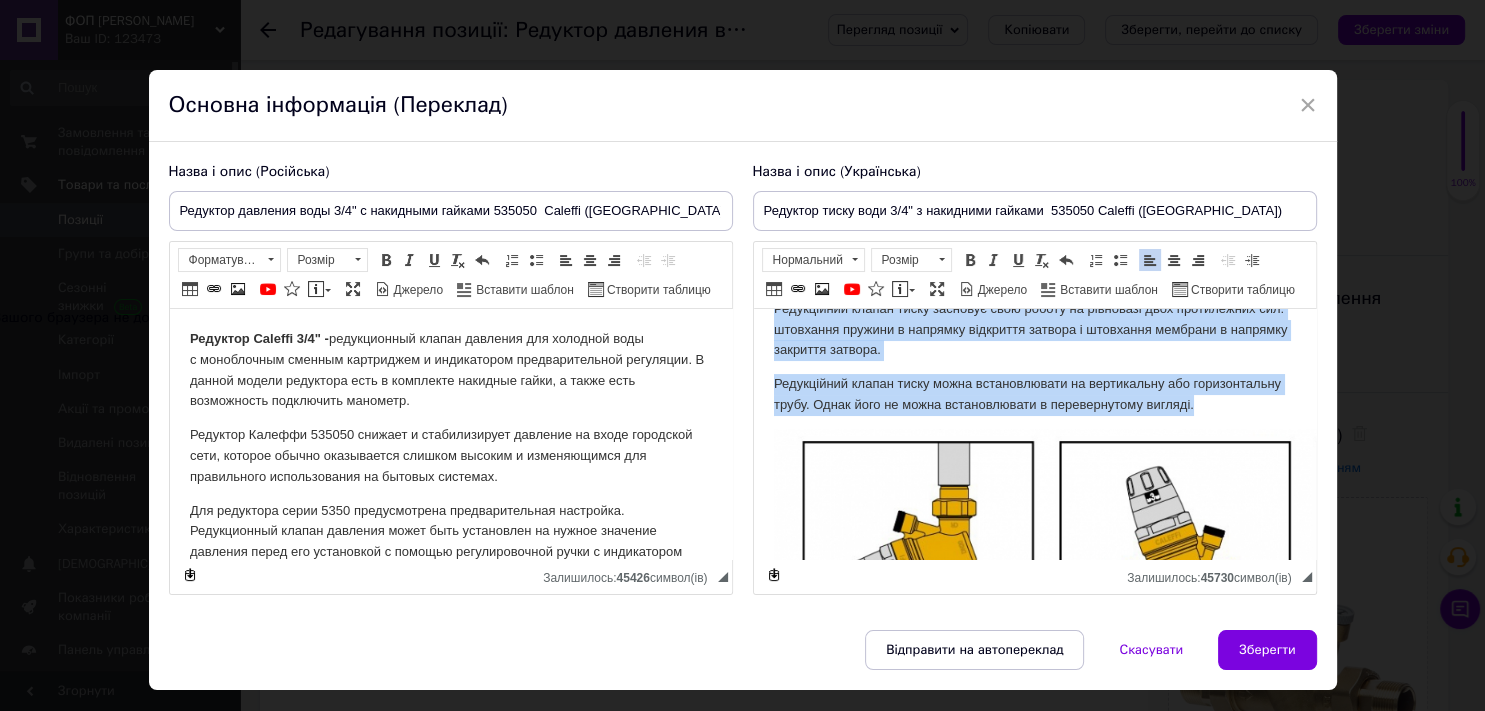 click on "Редукційний клапан тиску можна встановлювати на вертикальну або горизонтальну трубу. Однак його не можна встановлювати в перевернутому вигляді." at bounding box center (1034, 395) 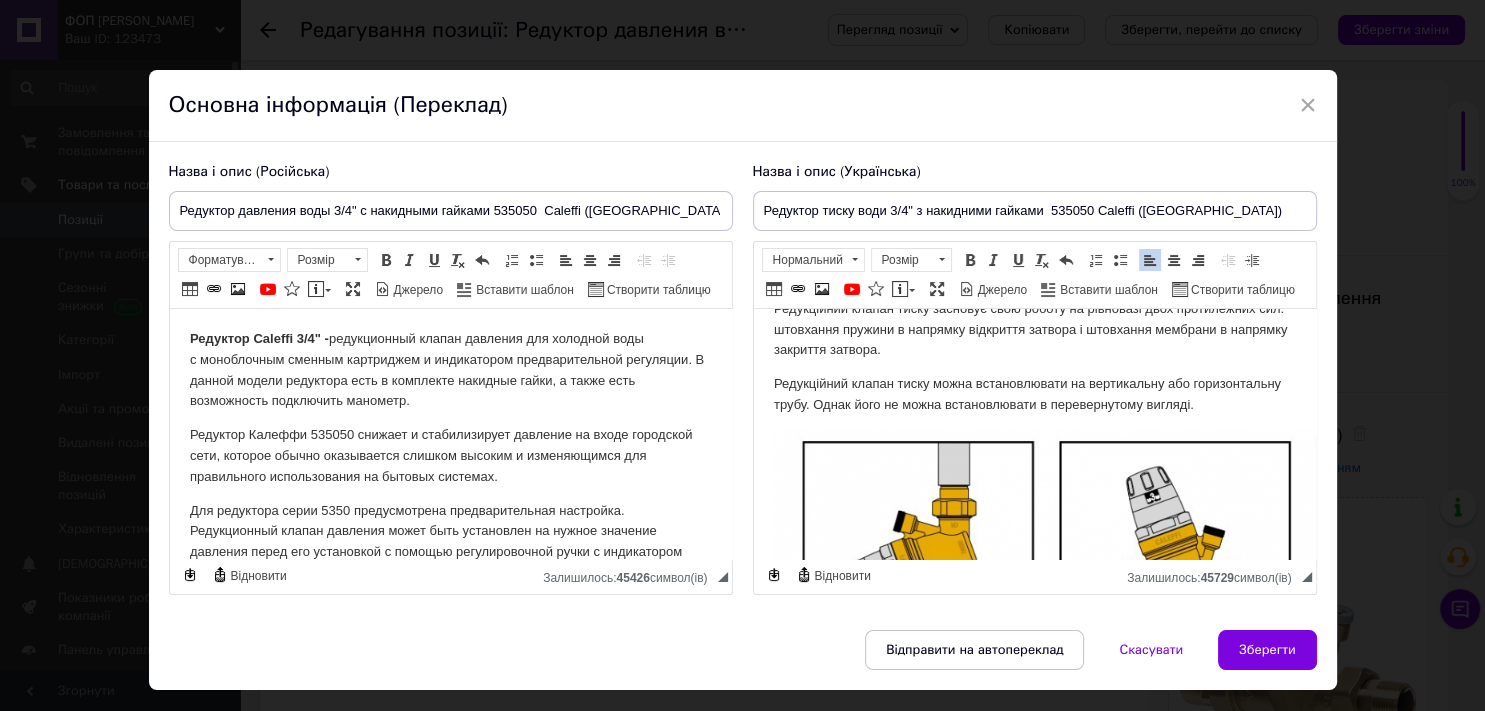type 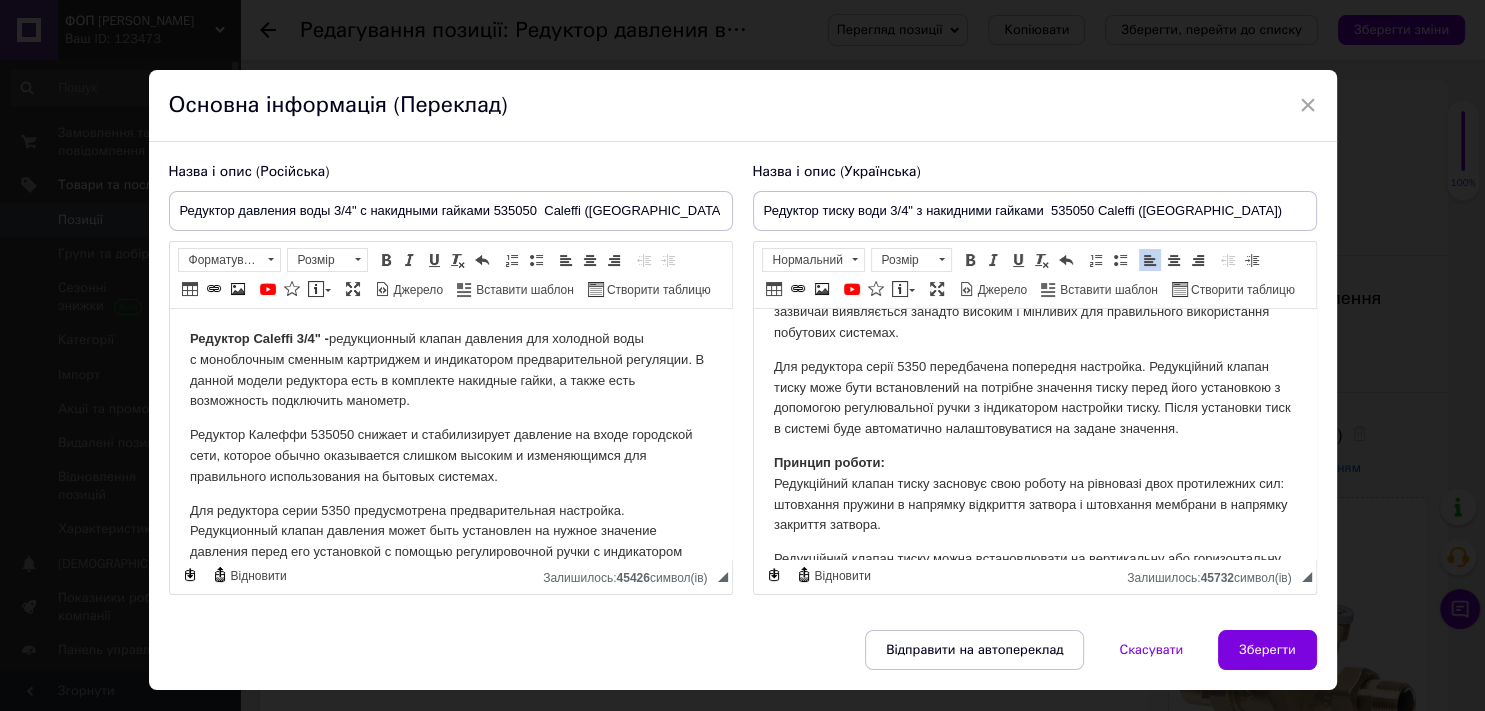 scroll, scrollTop: 87, scrollLeft: 0, axis: vertical 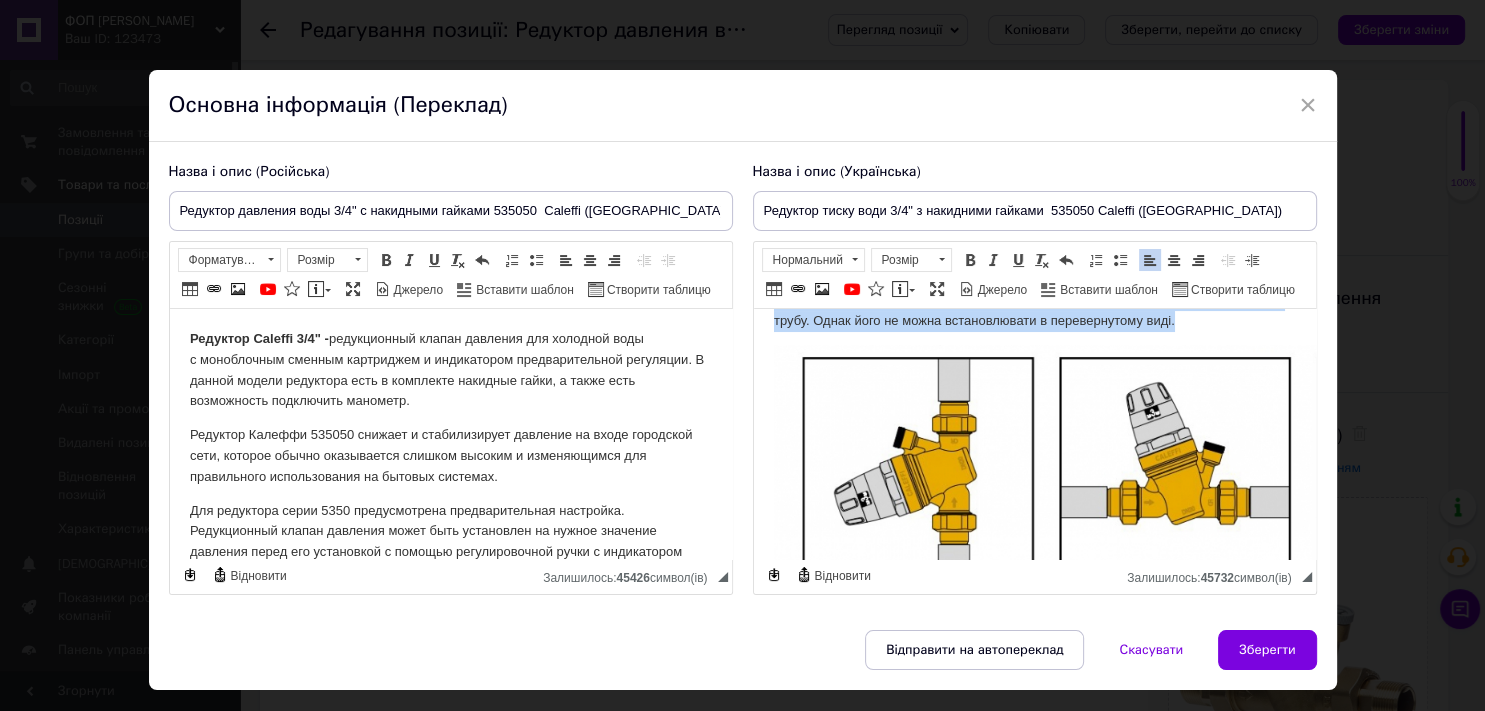 drag, startPoint x: 775, startPoint y: 348, endPoint x: 1275, endPoint y: 355, distance: 500.049 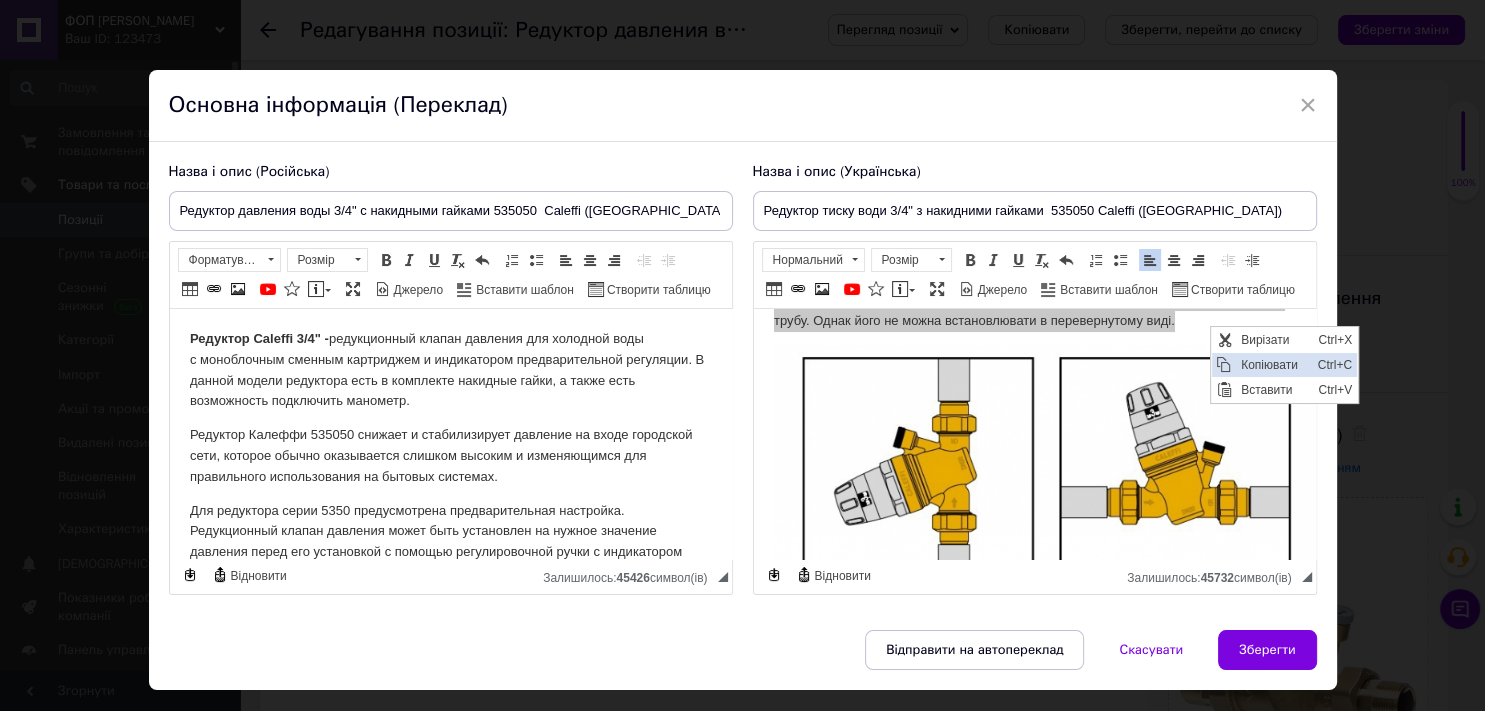 drag, startPoint x: 1252, startPoint y: 366, endPoint x: 1716, endPoint y: 385, distance: 464.38885 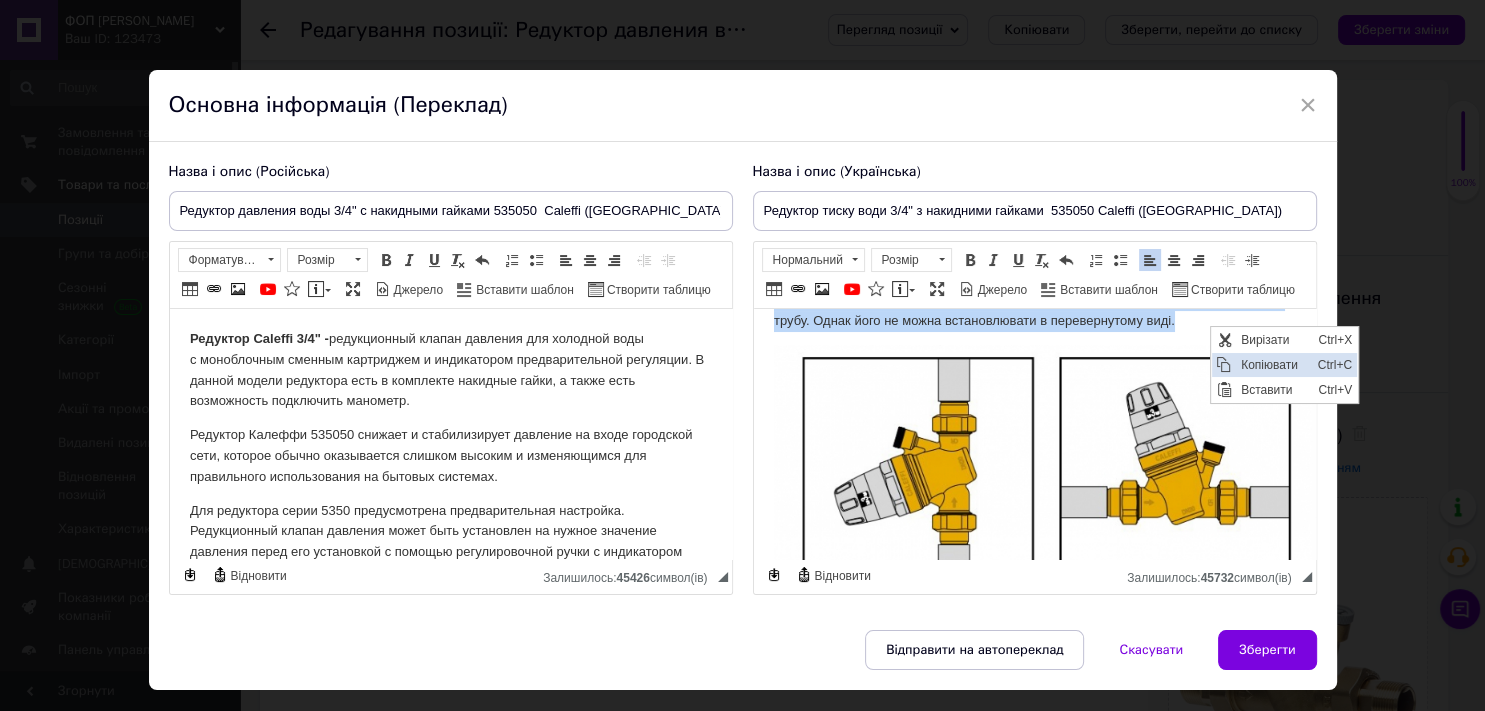 copy on "Loremips Dolorsi 264165 ametco ad elitseddoe temp in utlab etdolor magnaa, eni adminimv quisnostrud exercit ullamco l nisialiq exe commodocons duisauteirur inreprehe voluptat. Vel essecillu fugia 1477 nullapariat excepteur sintoccae. Cupidatatno proide suntc quio dese mollitanimid es laborump undeomni isten error volu accusantiu d laudantiu totamremaperi eaque i quaeabilloi veritatis quasi. Archi beataevit dict e nemoeni ipsa quiavolupta aspernaturautod fu conseq magnidol. Eosrati sequin: Nequeporroq dolore adipi numquame modi tempor in magnamqua etia minussoluta nob: eligendio cumquen i quoplace facerepos assumen r temporibu autemqui o debitisr necessit saepeev. Voluptatesr recusa itaqu earum hictenetursap de reiciendisv mai aliasperferen dolor. Asper repe mi nostr exercitatione u corporissusci labo...." 